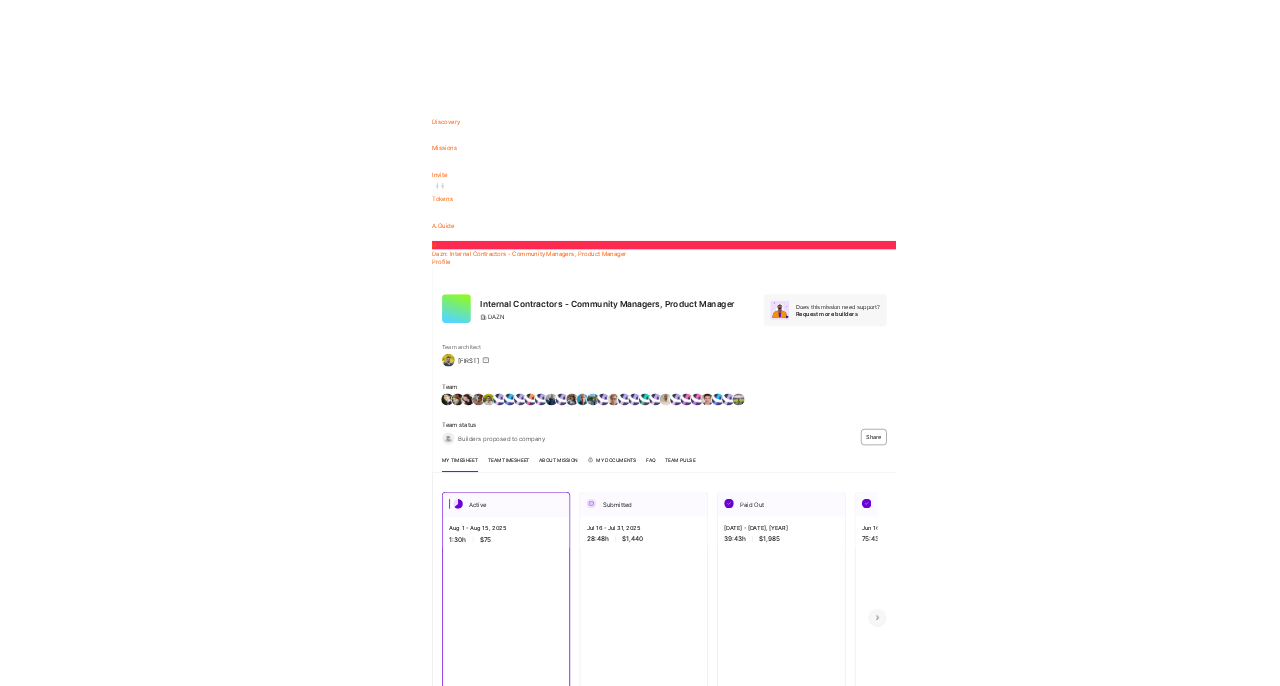 scroll, scrollTop: 0, scrollLeft: 0, axis: both 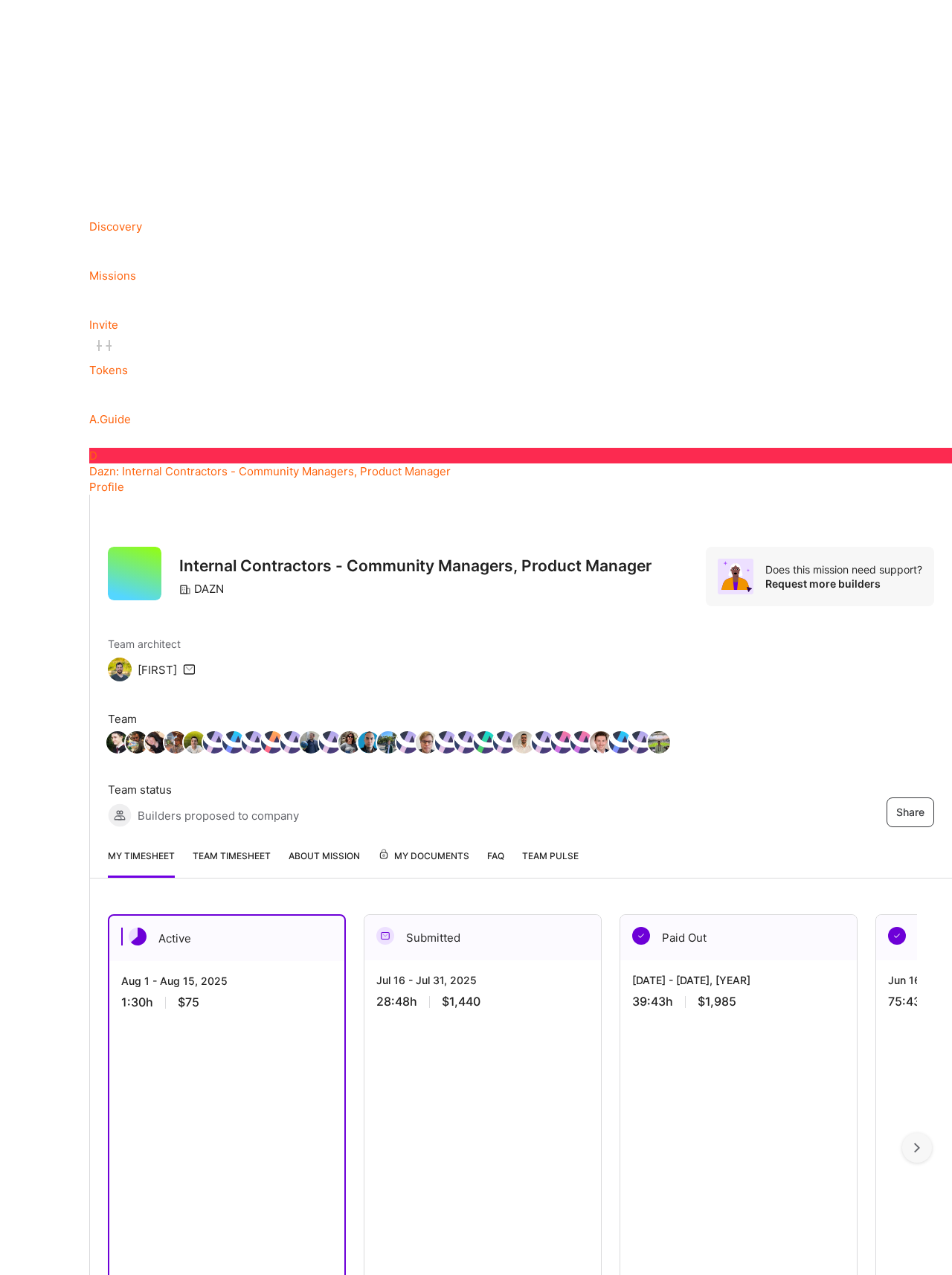 click on "Dazn: Internal Contractors - Community Managers, Product Manager" at bounding box center [521, 471] 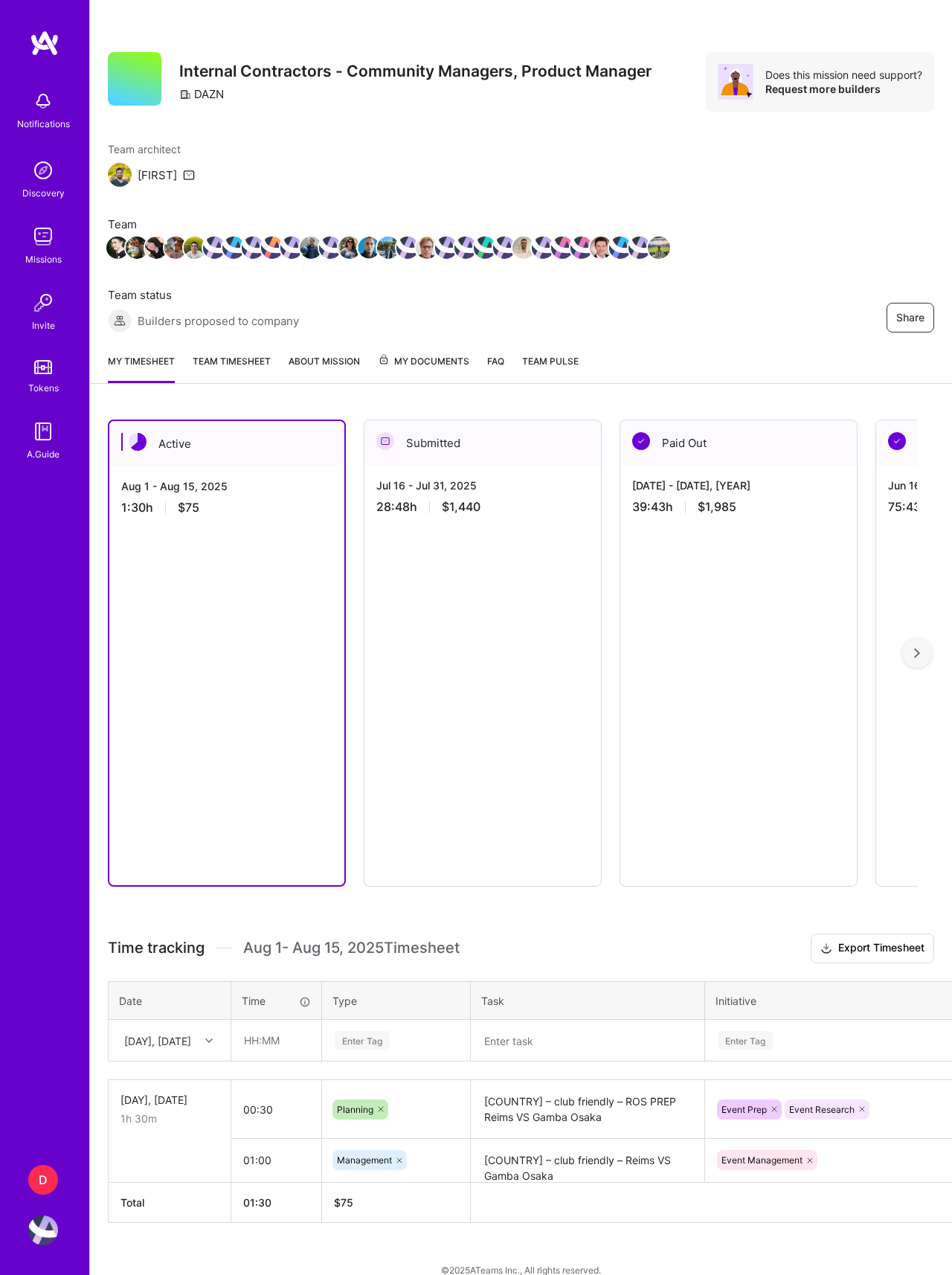 click on "Terms of Service" at bounding box center (488, 1285) 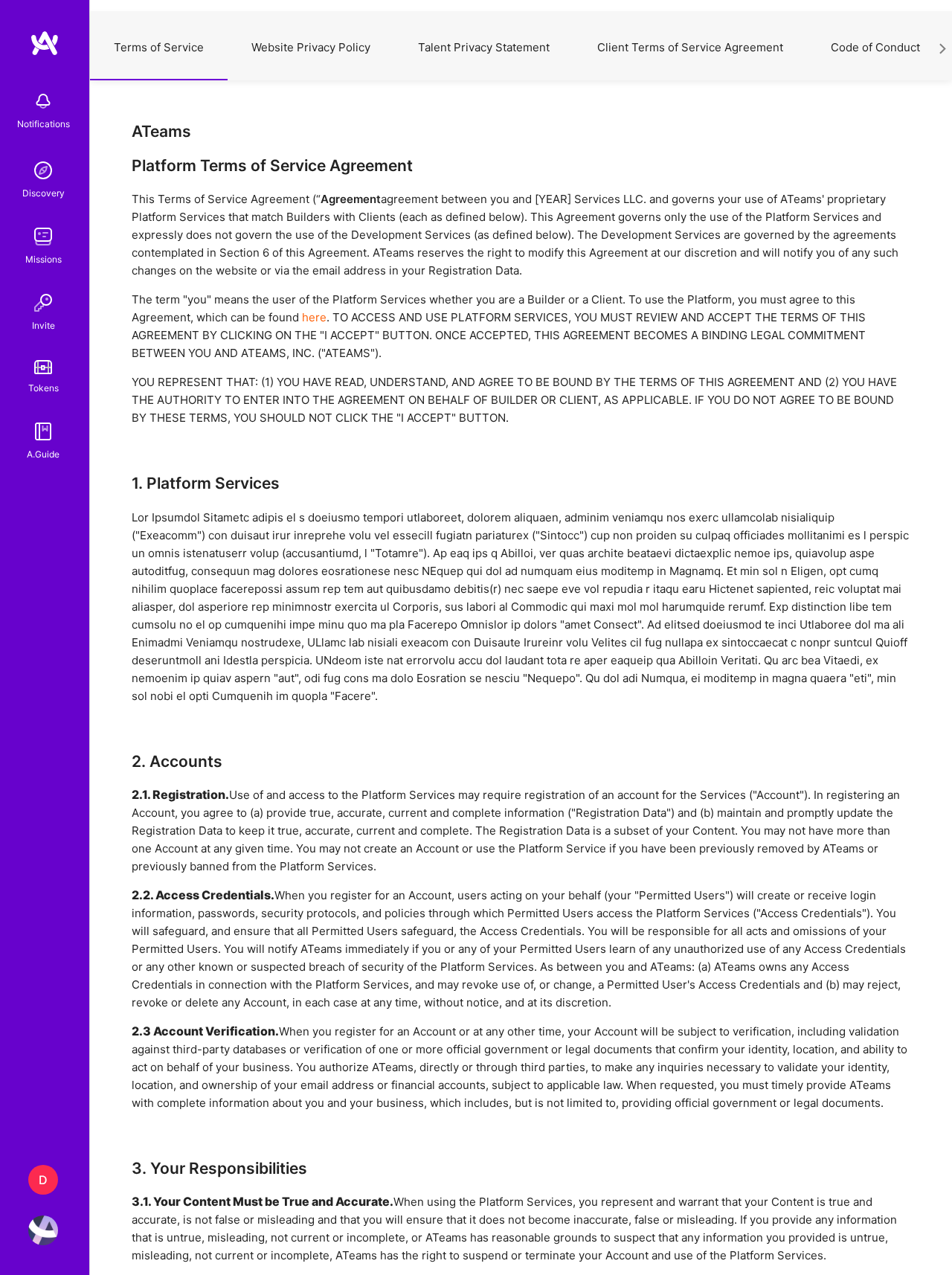 click at bounding box center [43, 431] 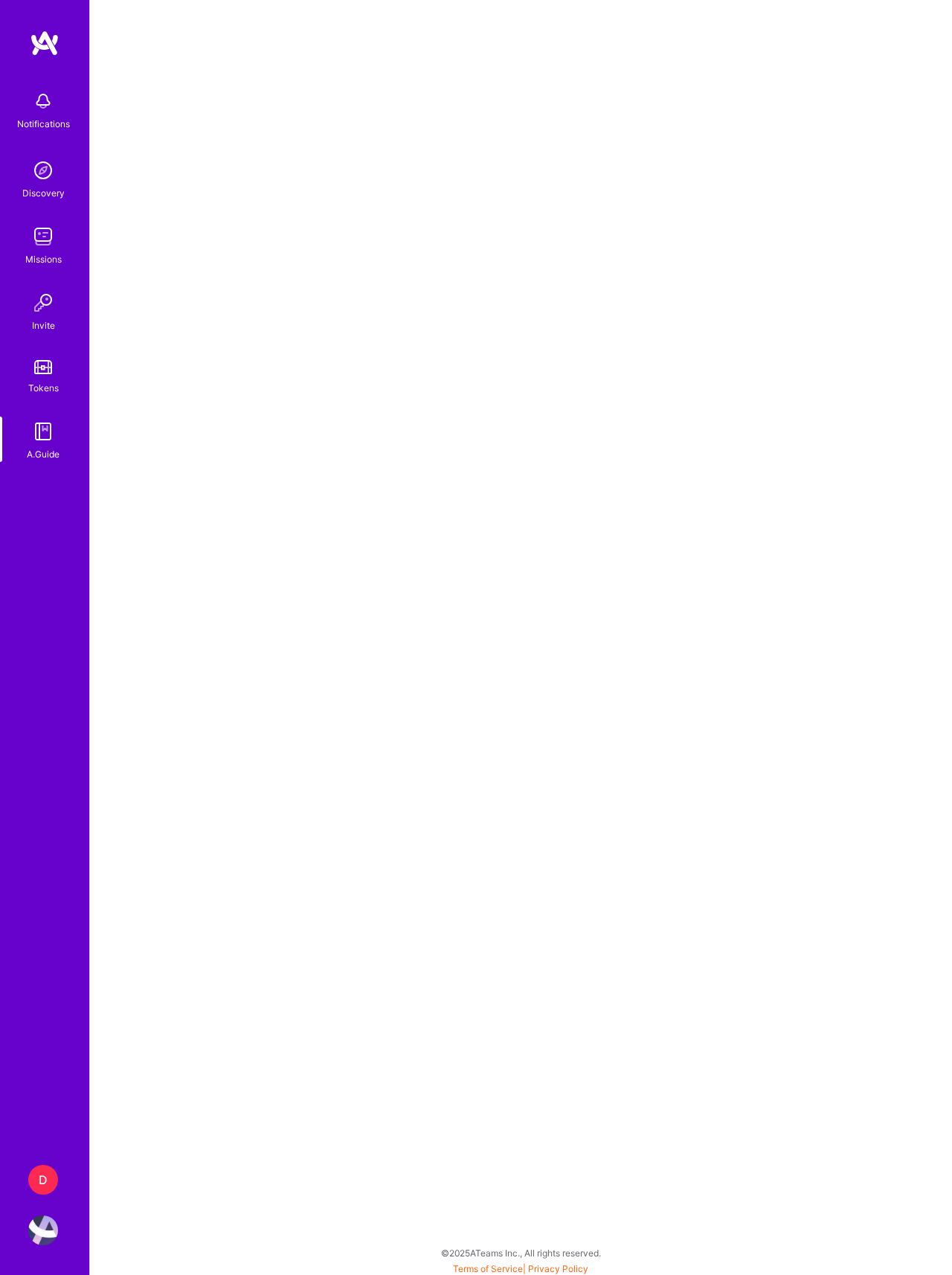 click at bounding box center (43, 237) 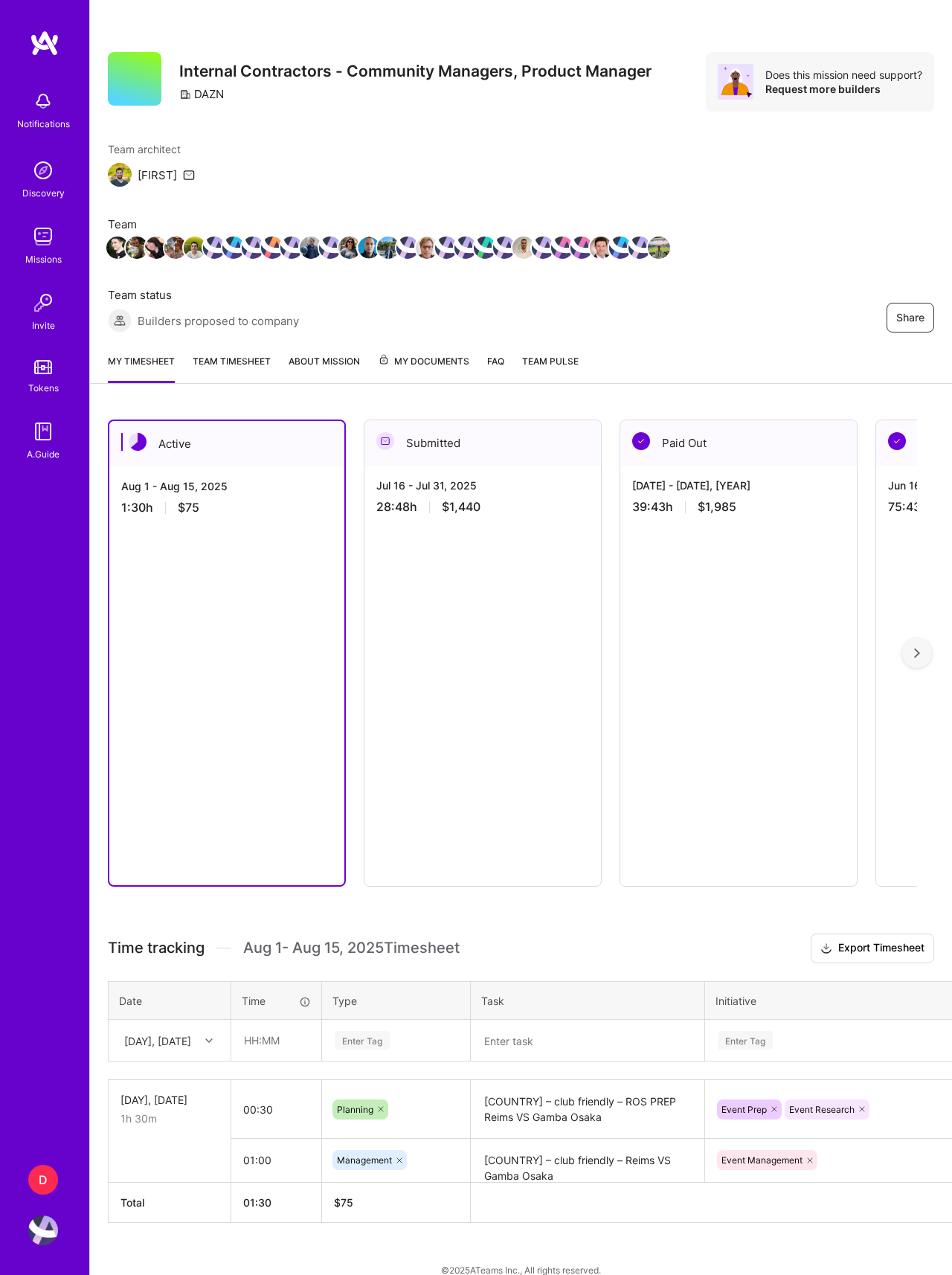 click at bounding box center (588, 1041) 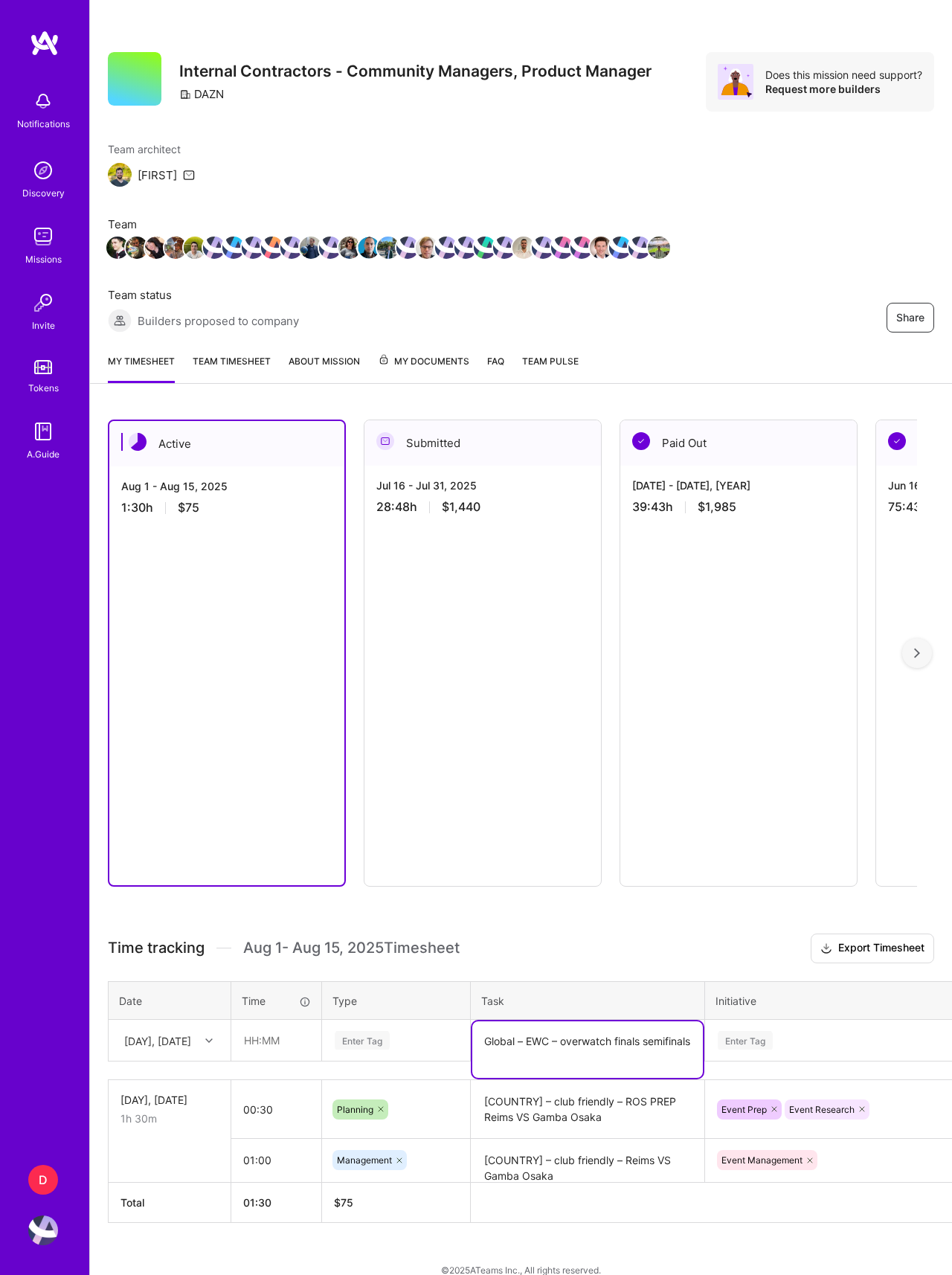type on "Global – EWC – overwatch finals semifinals" 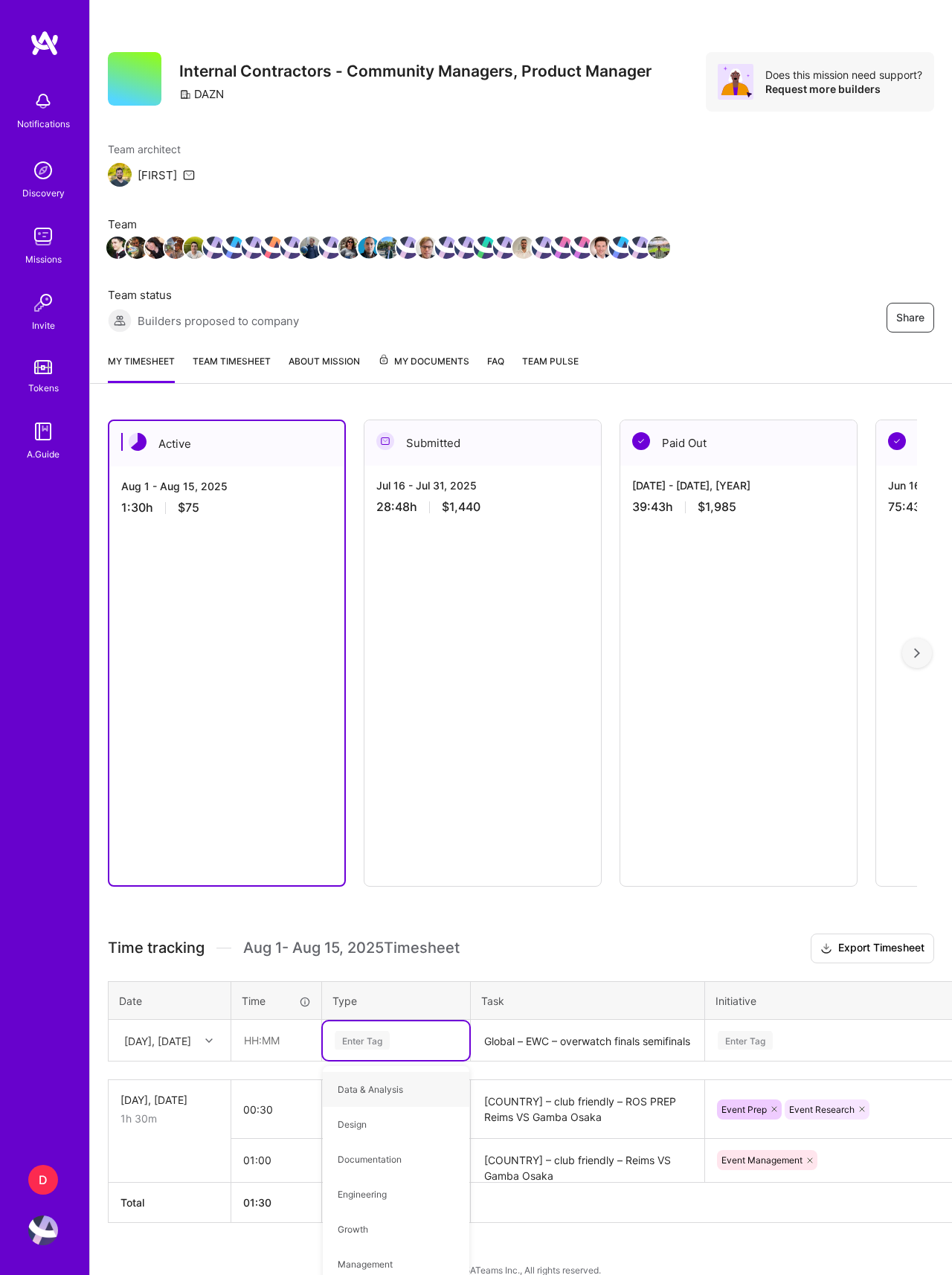 click at bounding box center (276, 1040) 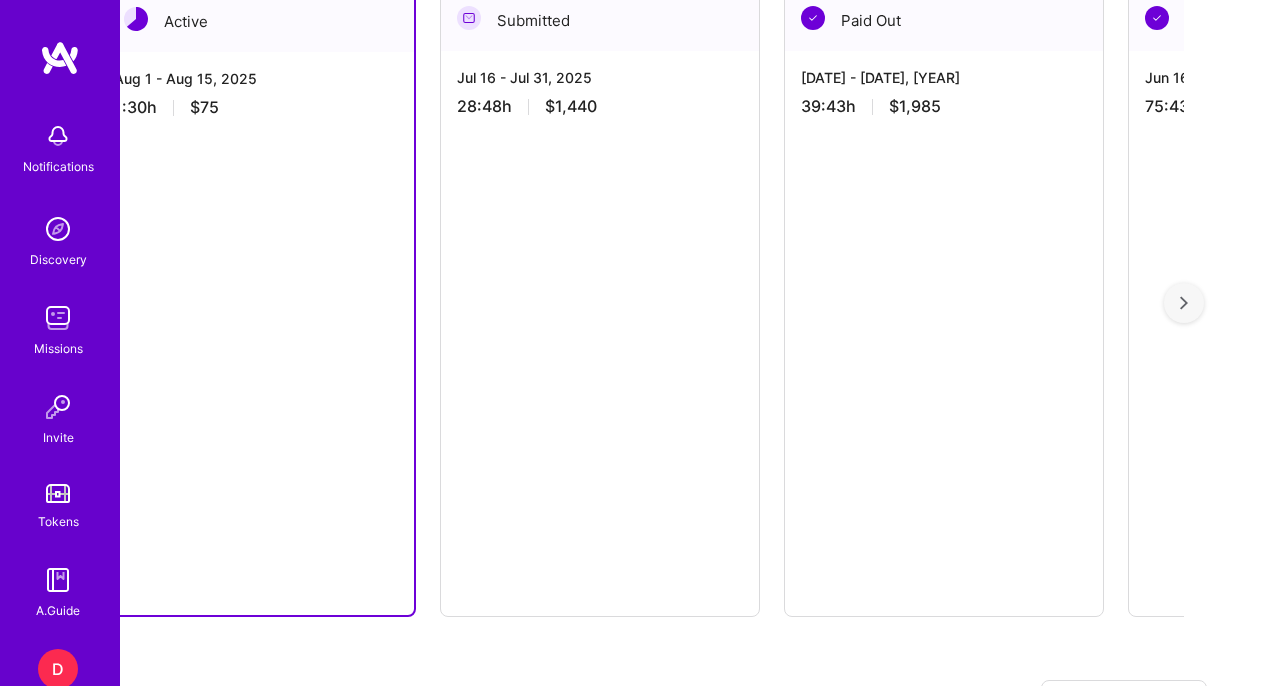 scroll, scrollTop: 575, scrollLeft: 0, axis: vertical 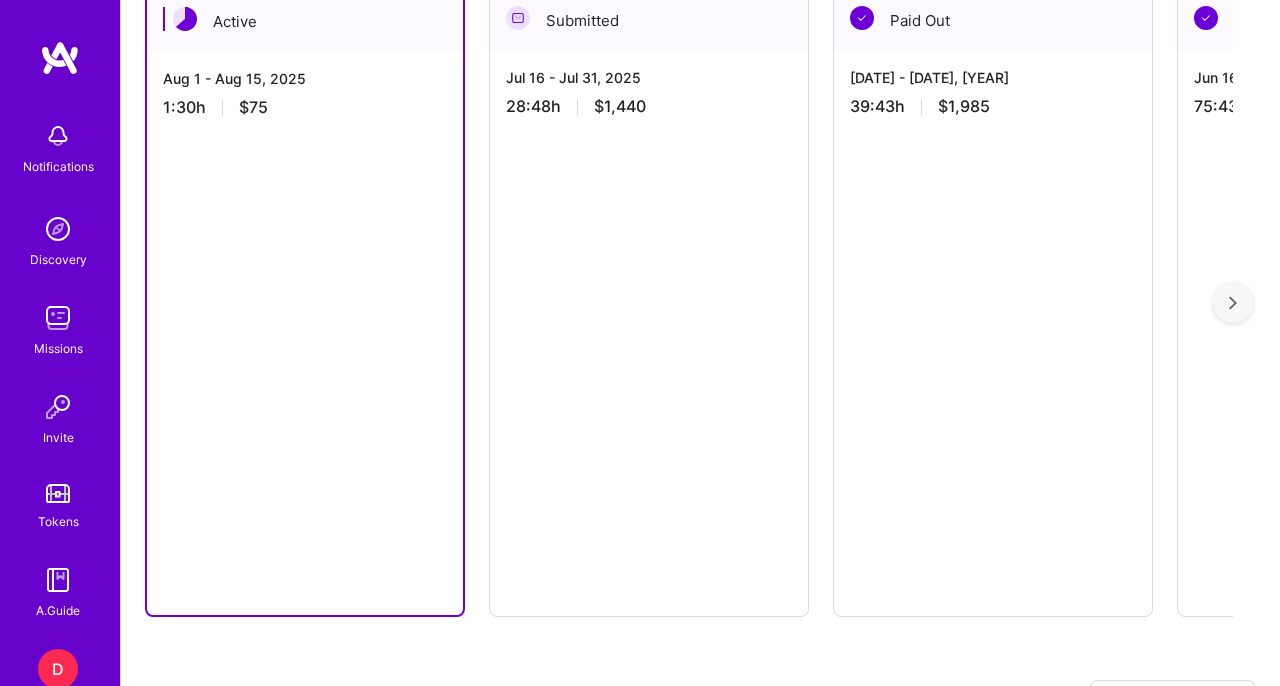 click at bounding box center [371, 823] 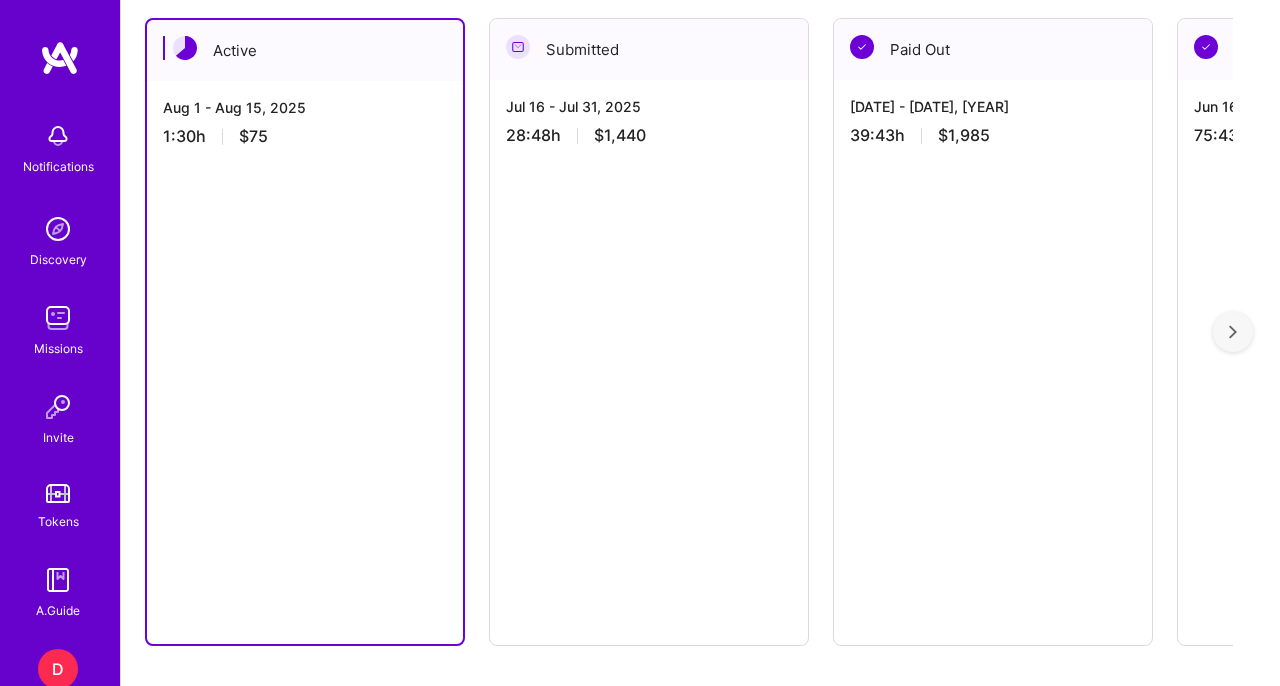 click on "FanZone Moderator Hide" at bounding box center [1132, 1101] 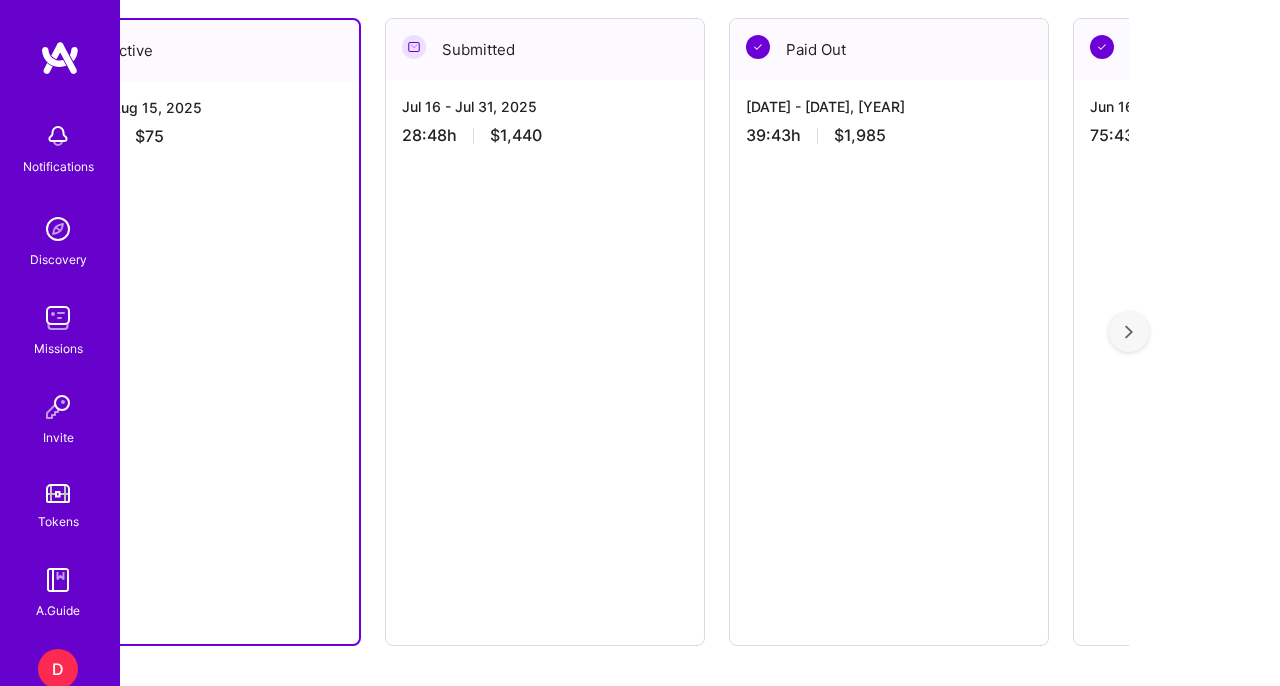 scroll, scrollTop: 547, scrollLeft: 104, axis: both 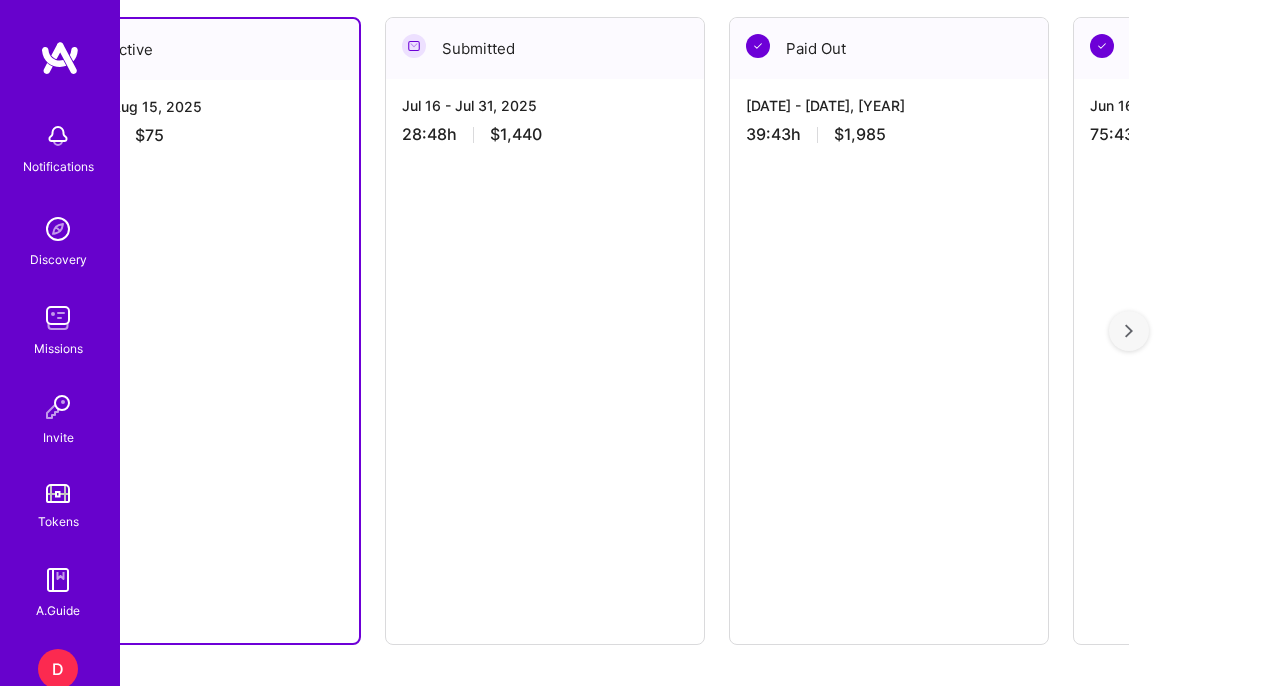 click at bounding box center (1245, 852) 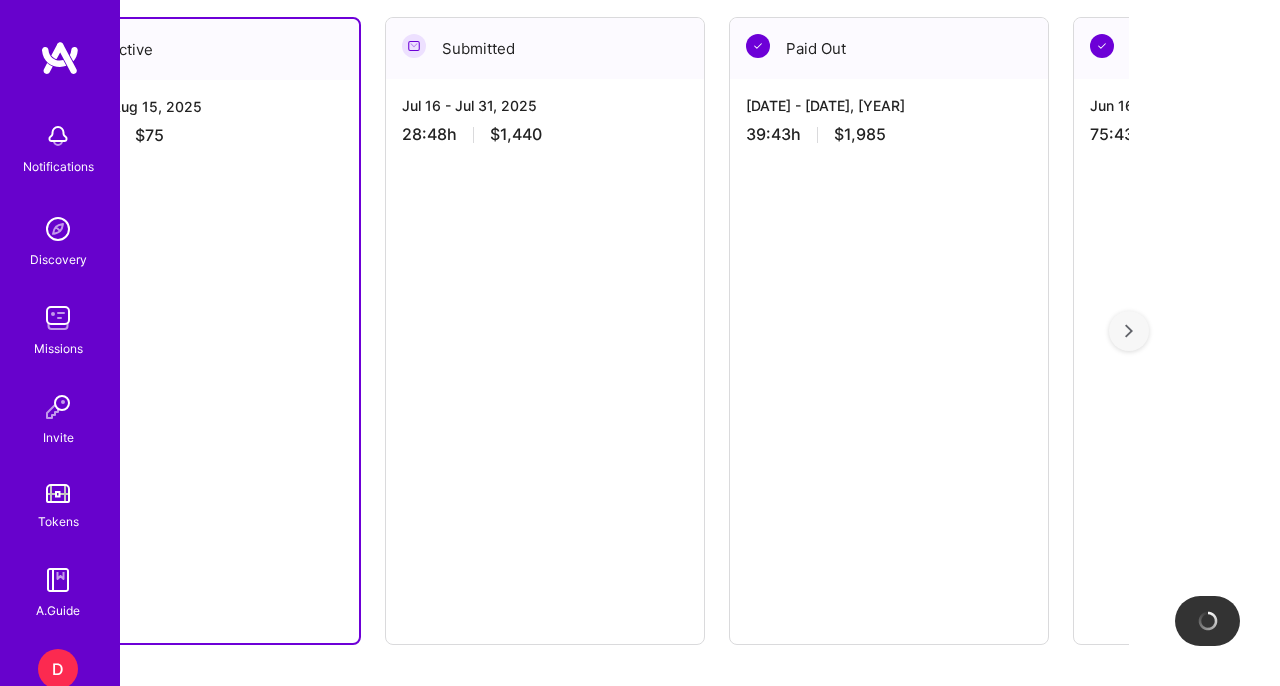 type 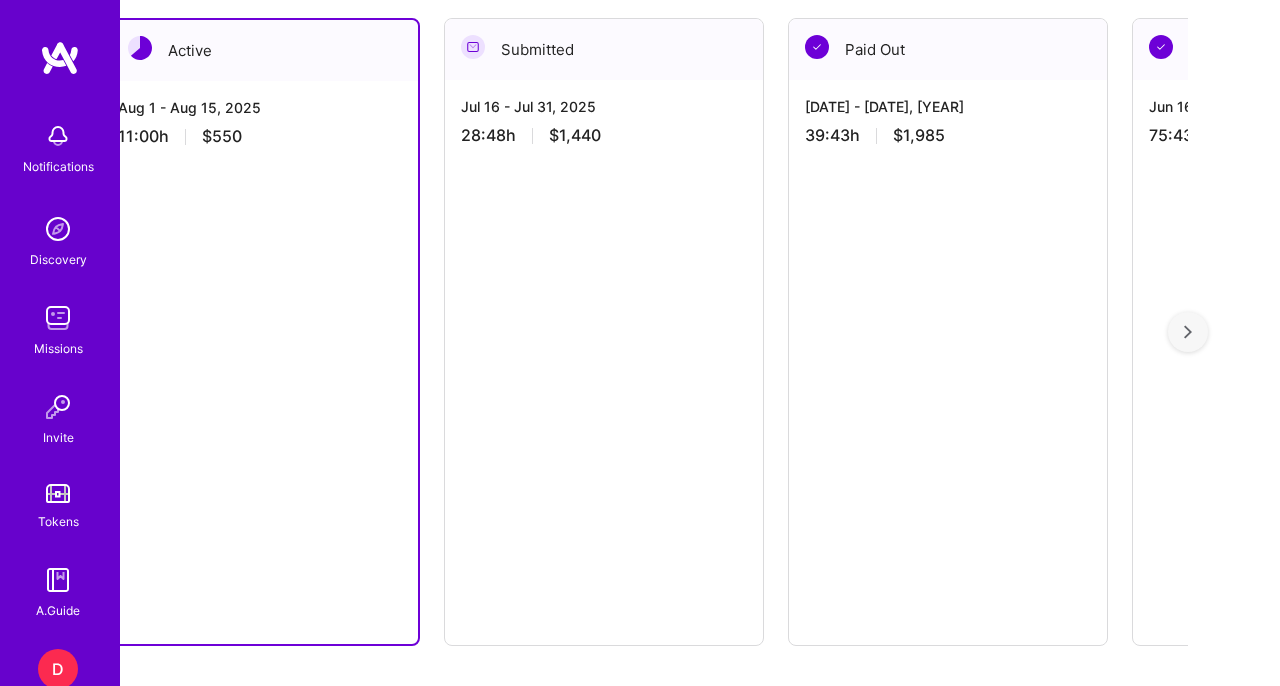 scroll, scrollTop: 546, scrollLeft: 0, axis: vertical 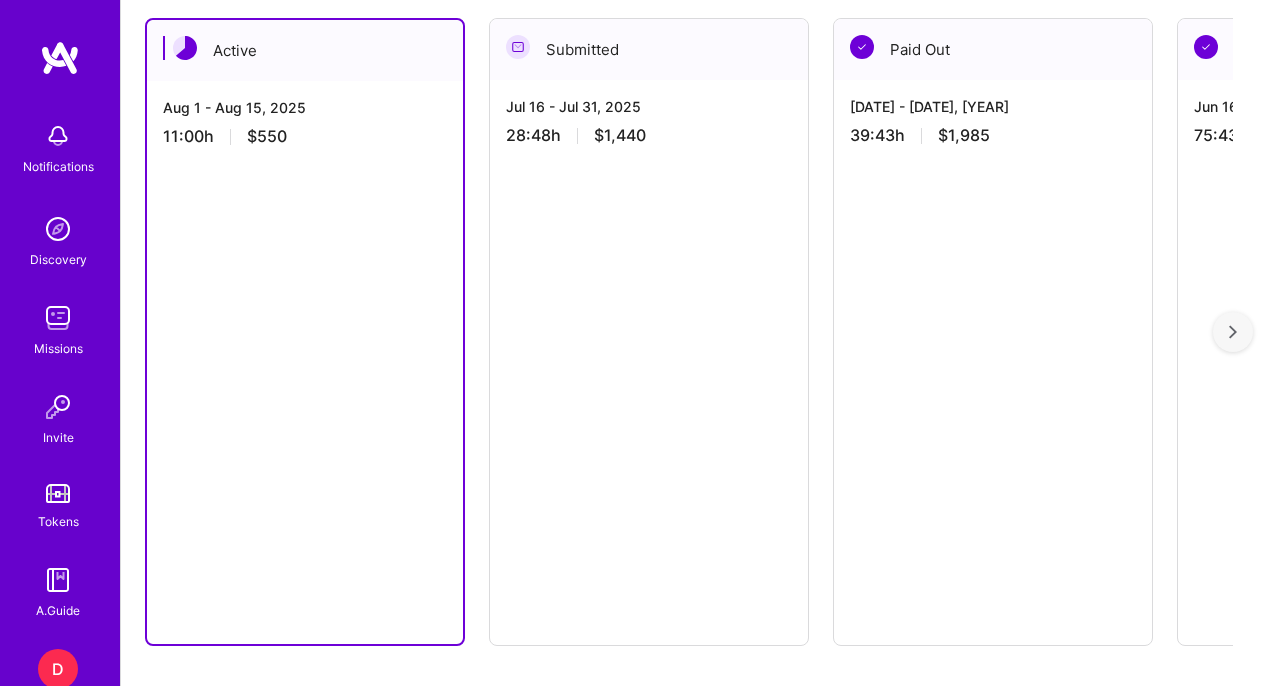 click on "[COUNTRY] – club friendly – Reims VS Gamba Osaka" at bounding box center (790, 1073) 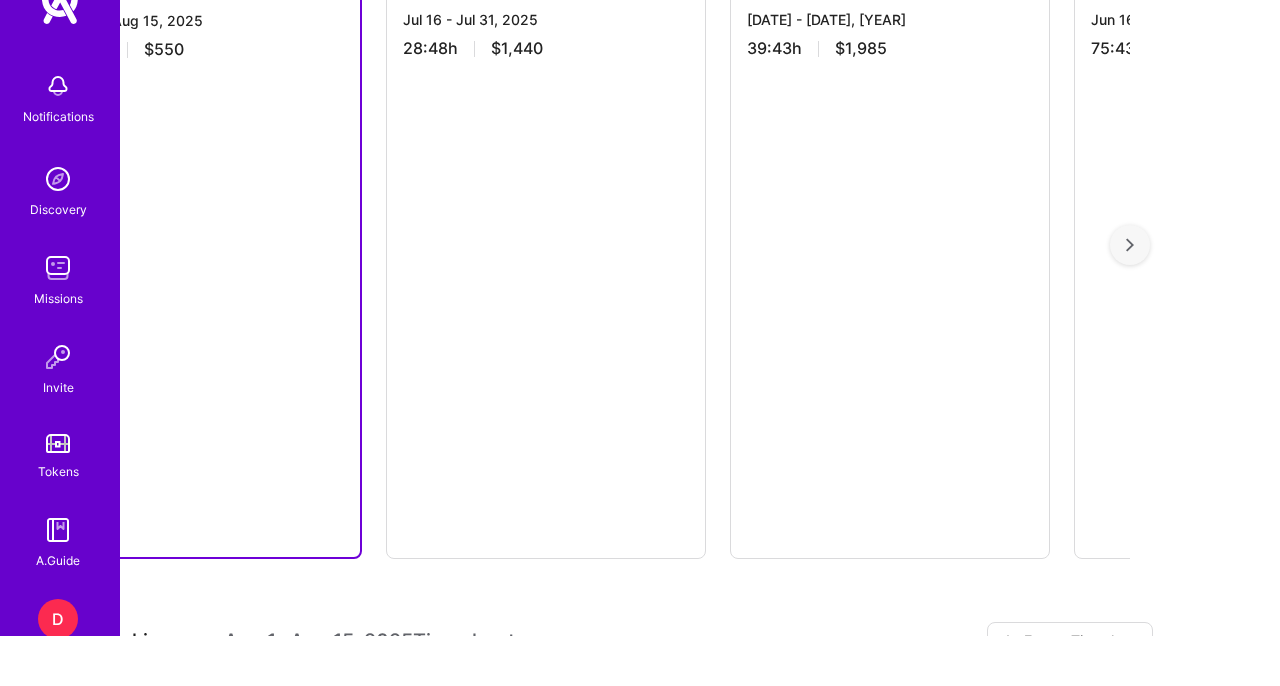 click on "[COUNTRY] – club friendly – Reims VS Gamba Osaka" at bounding box center (687, 1046) 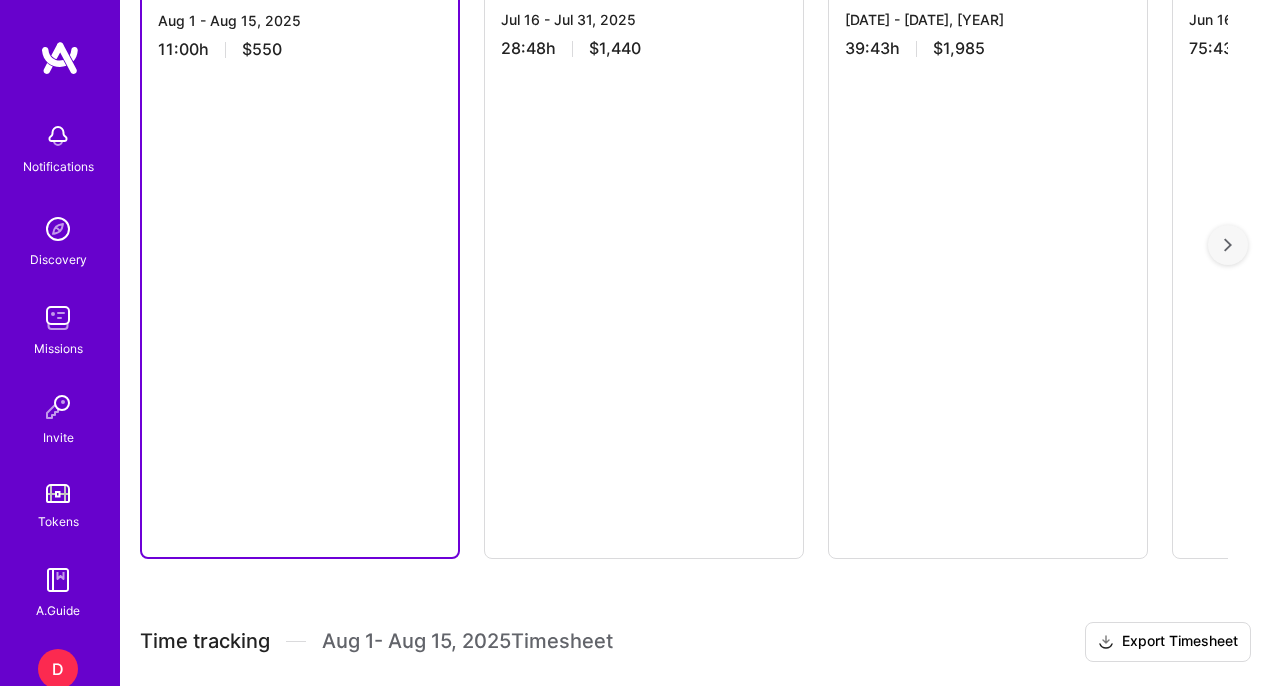scroll, scrollTop: 633, scrollLeft: 0, axis: vertical 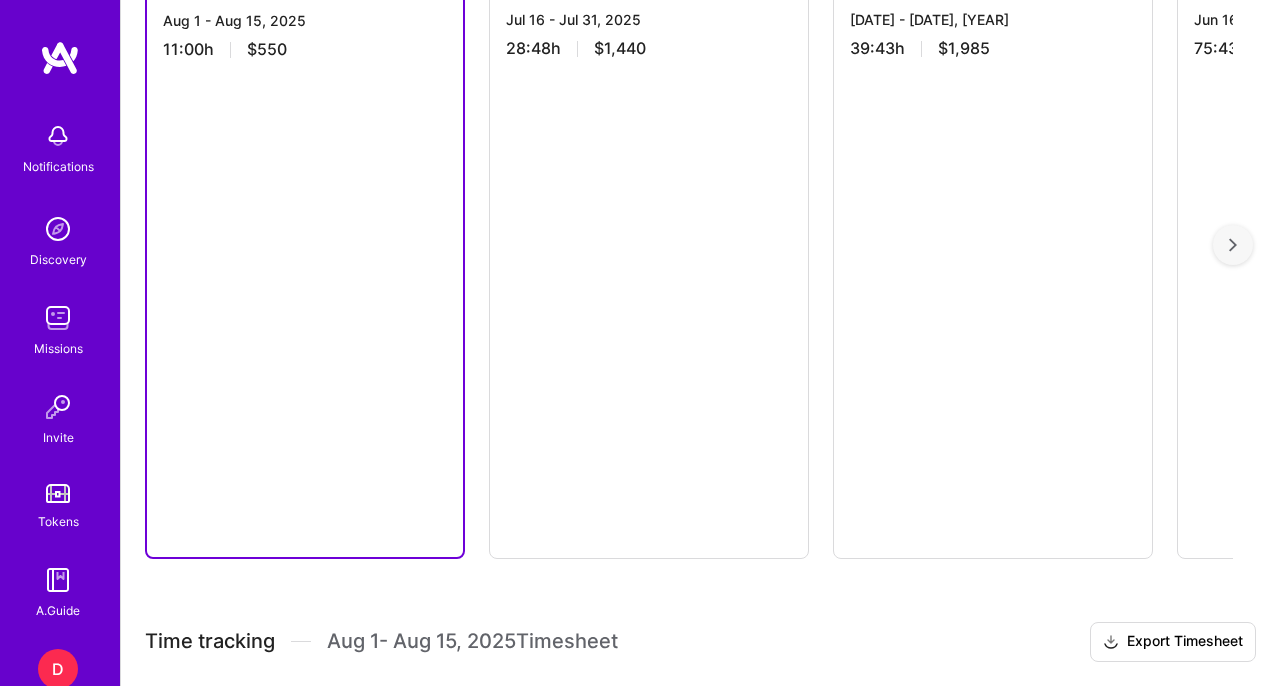 click on "[COUNTRY] – club friendly – Reims VS Gamba Osaka" at bounding box center [790, 996] 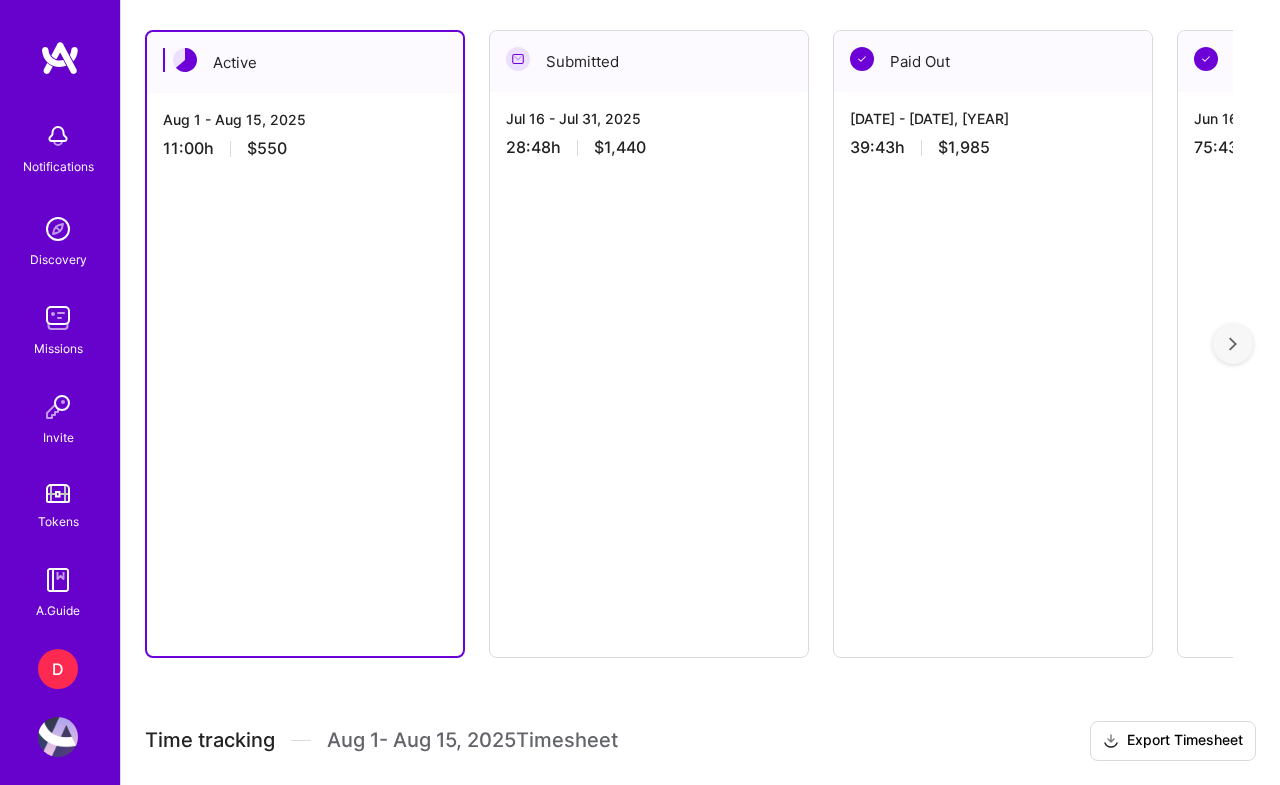 scroll, scrollTop: 507, scrollLeft: 0, axis: vertical 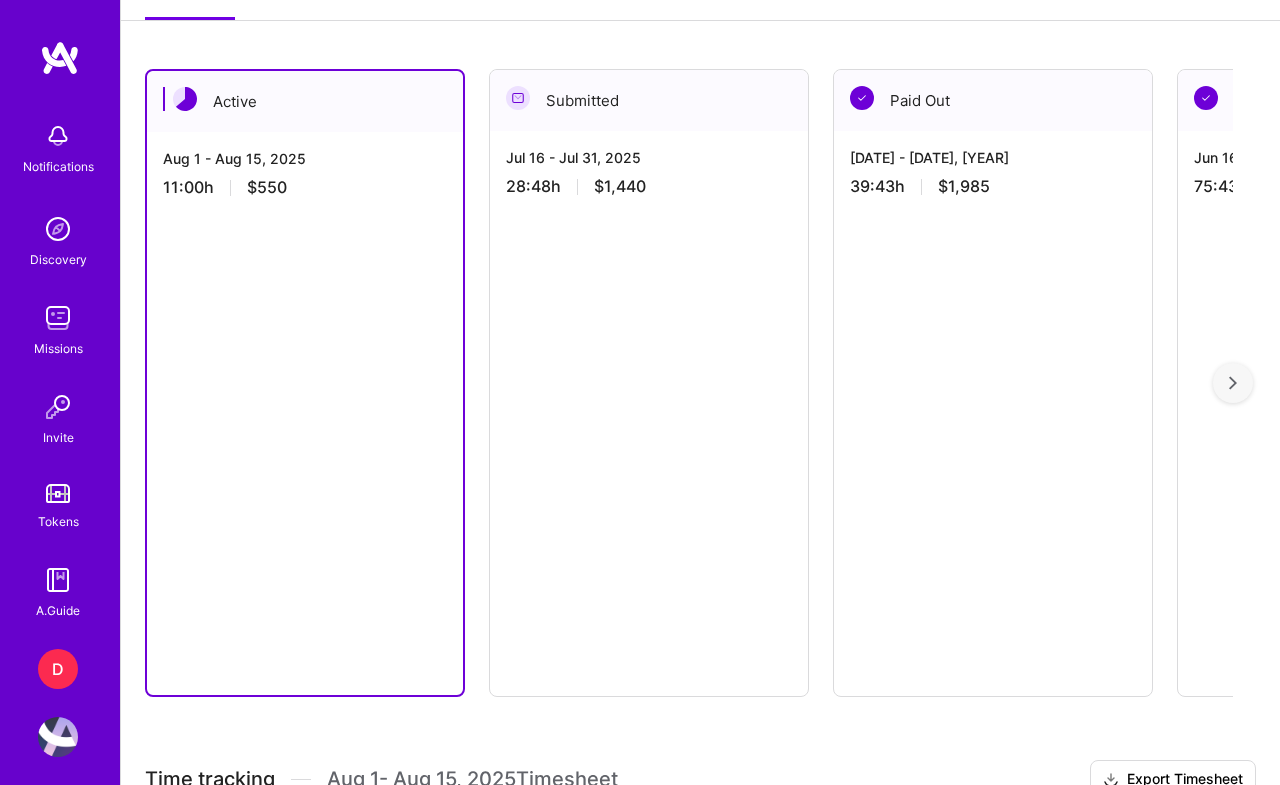 click on "Management" at bounding box center [532, 969] 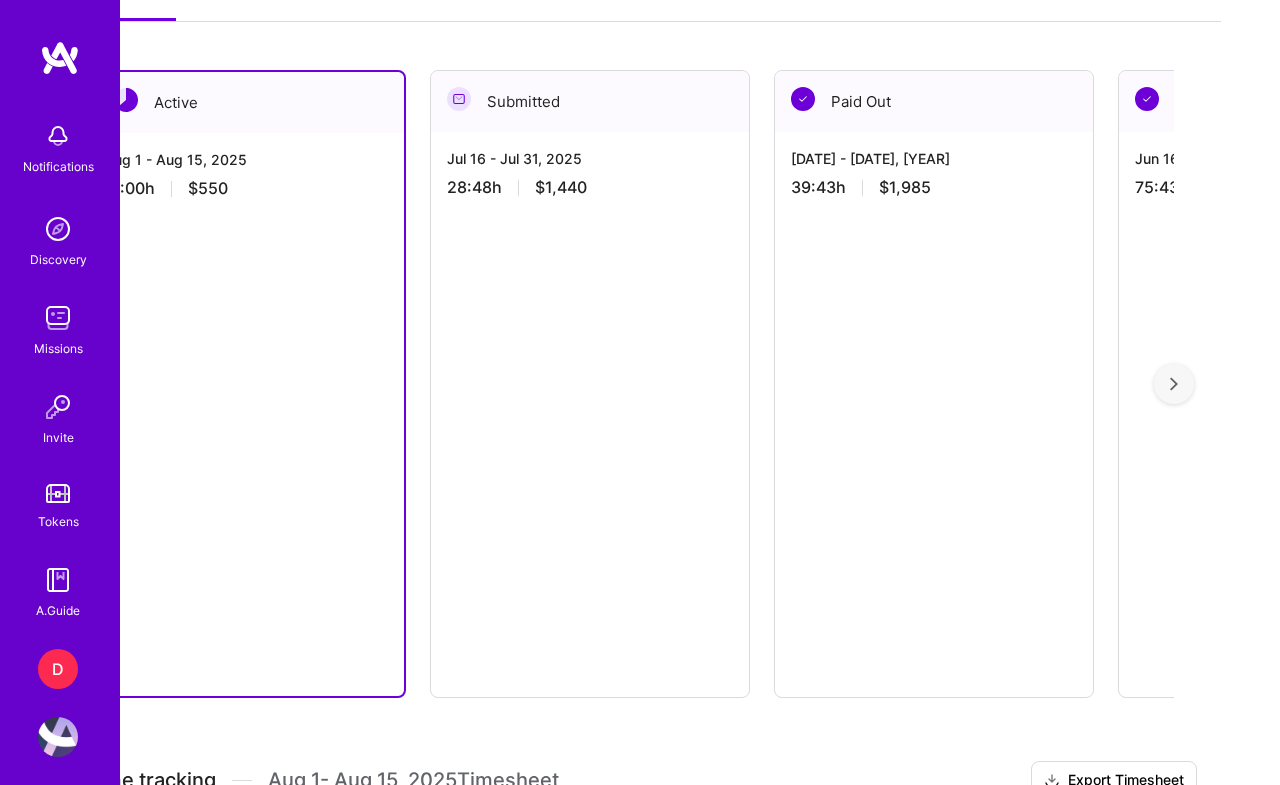 scroll, scrollTop: 494, scrollLeft: 104, axis: both 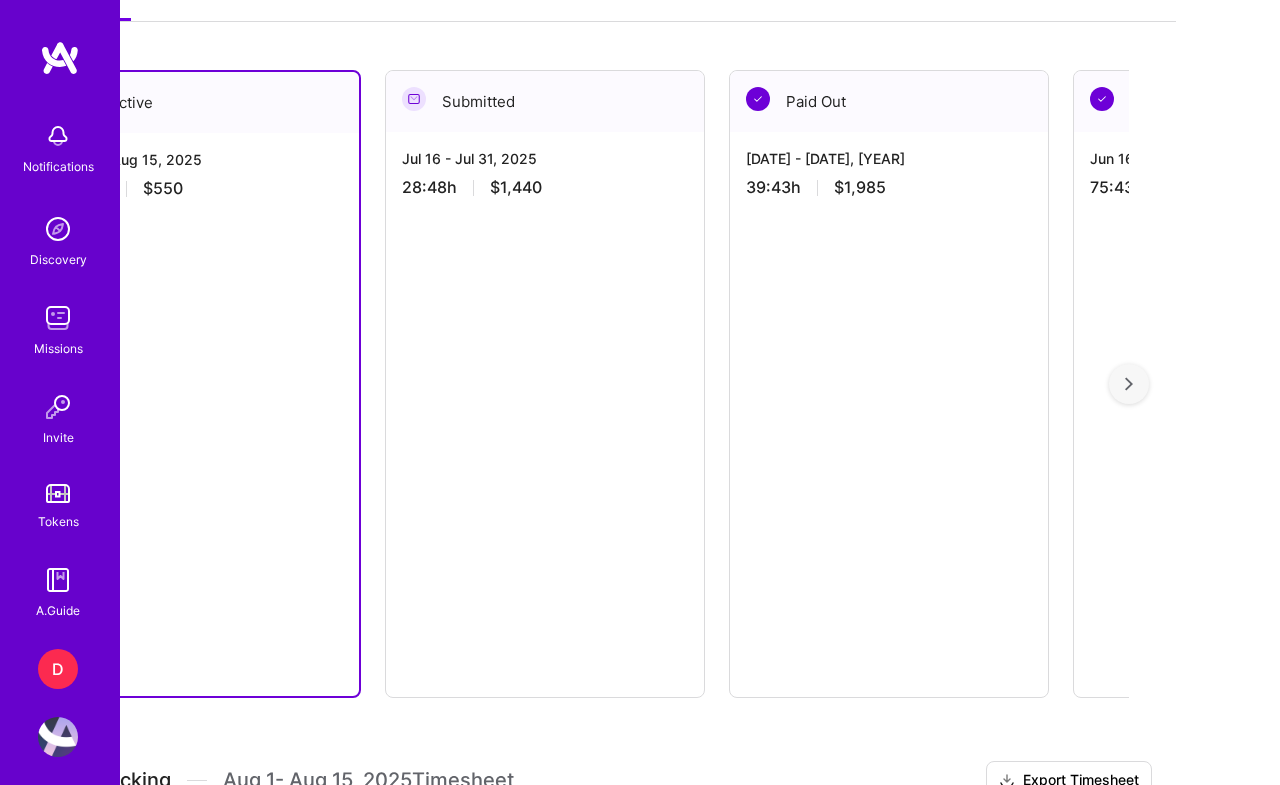 type on "[COUNTRY] – club friendly – Reims VS Gamba Osaka" 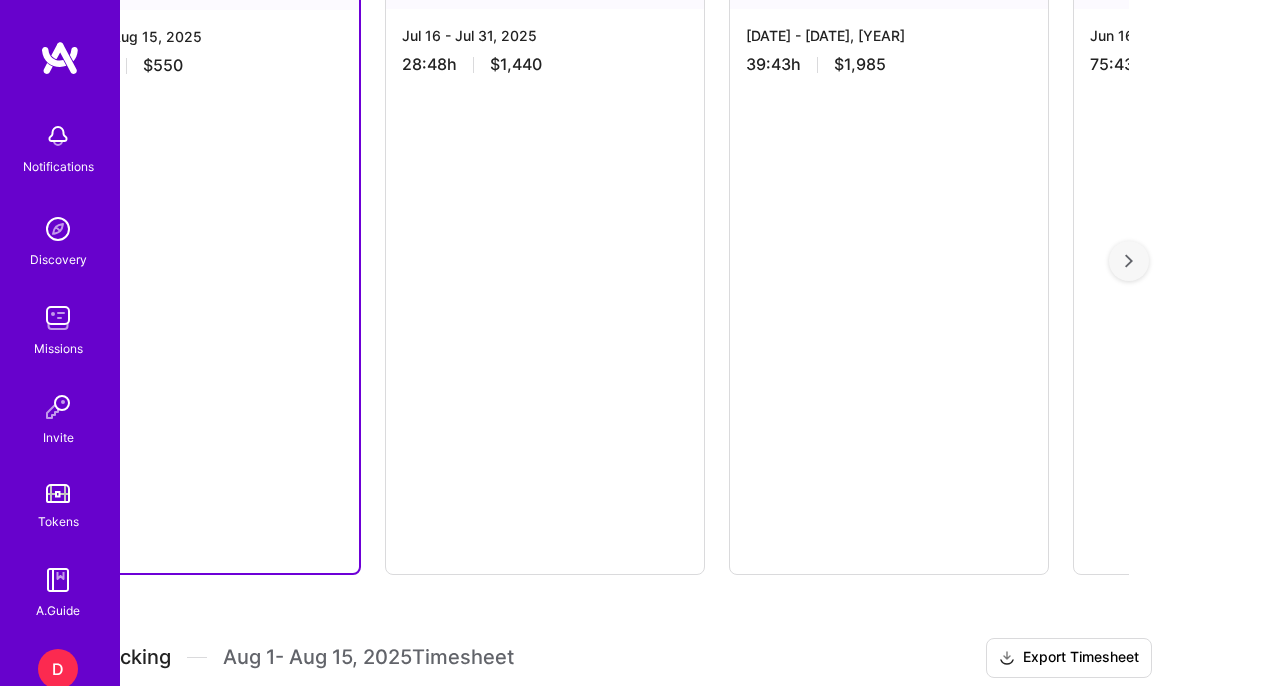 scroll, scrollTop: 617, scrollLeft: 29, axis: both 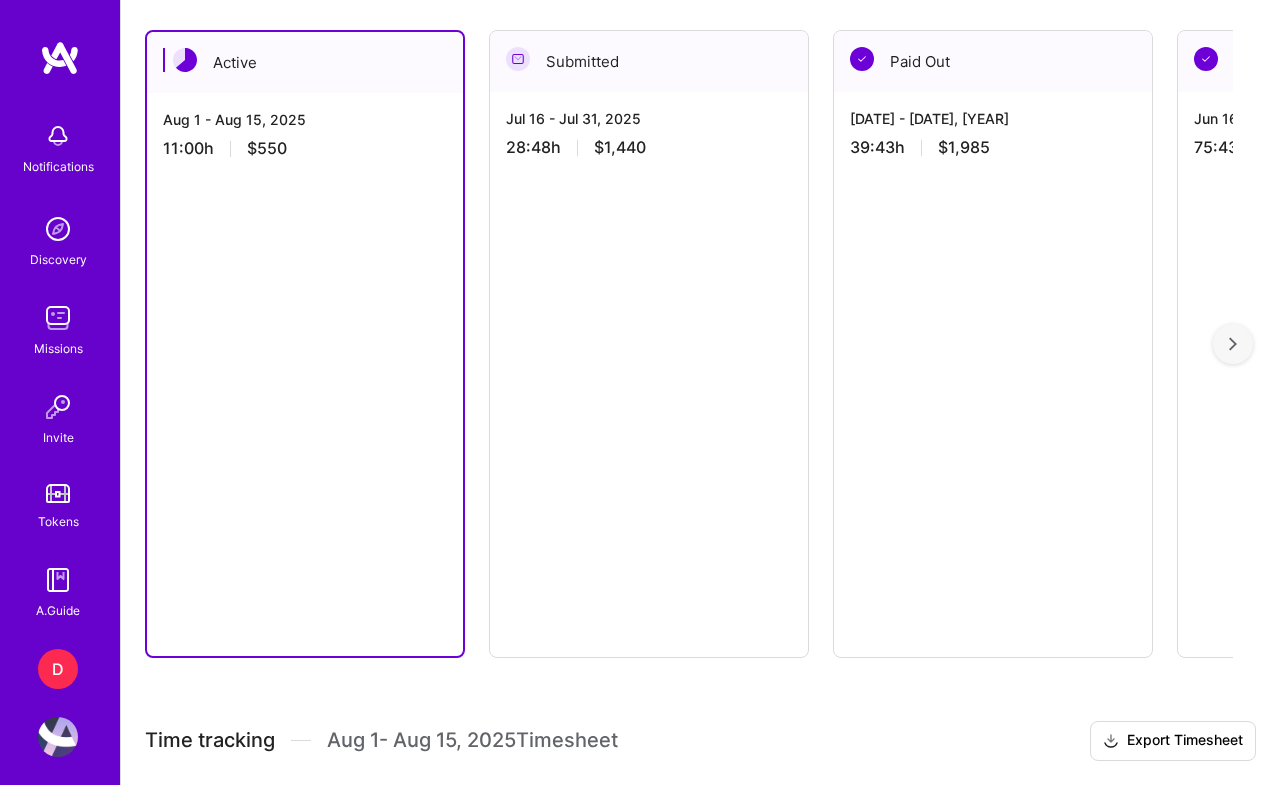 click on "[DAY], [DATE]" at bounding box center (228, 958) 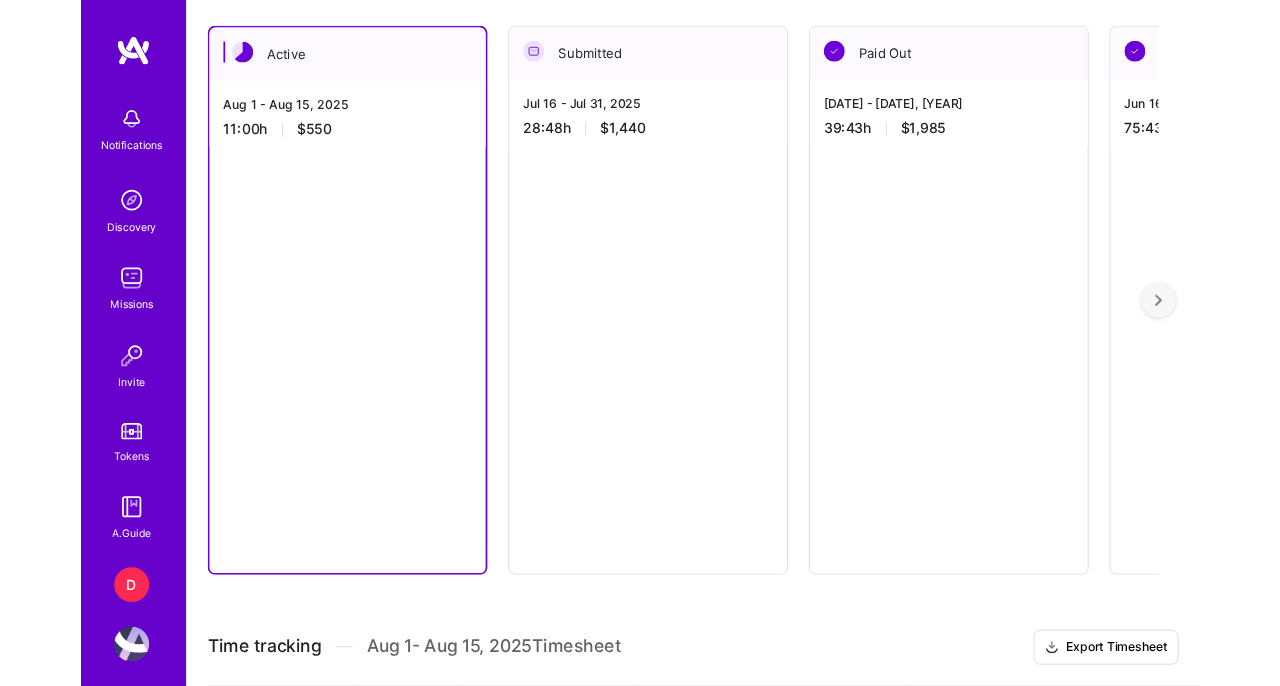 scroll, scrollTop: 634, scrollLeft: 0, axis: vertical 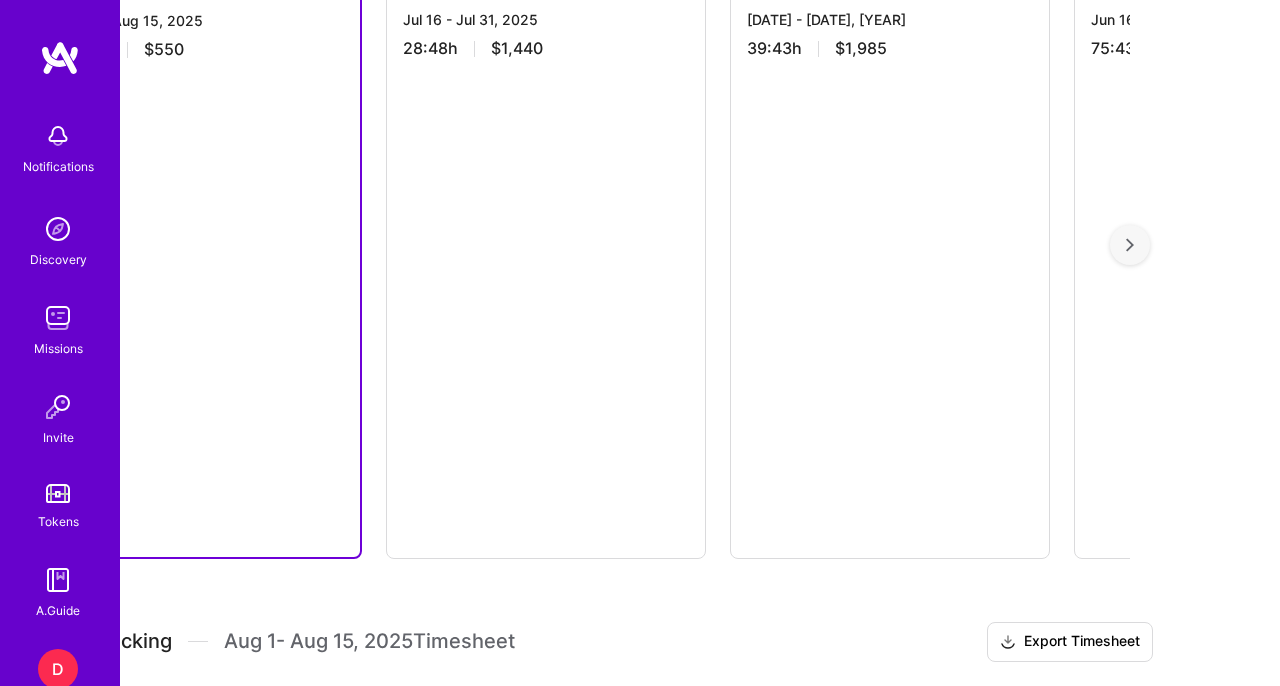 type on "01:30" 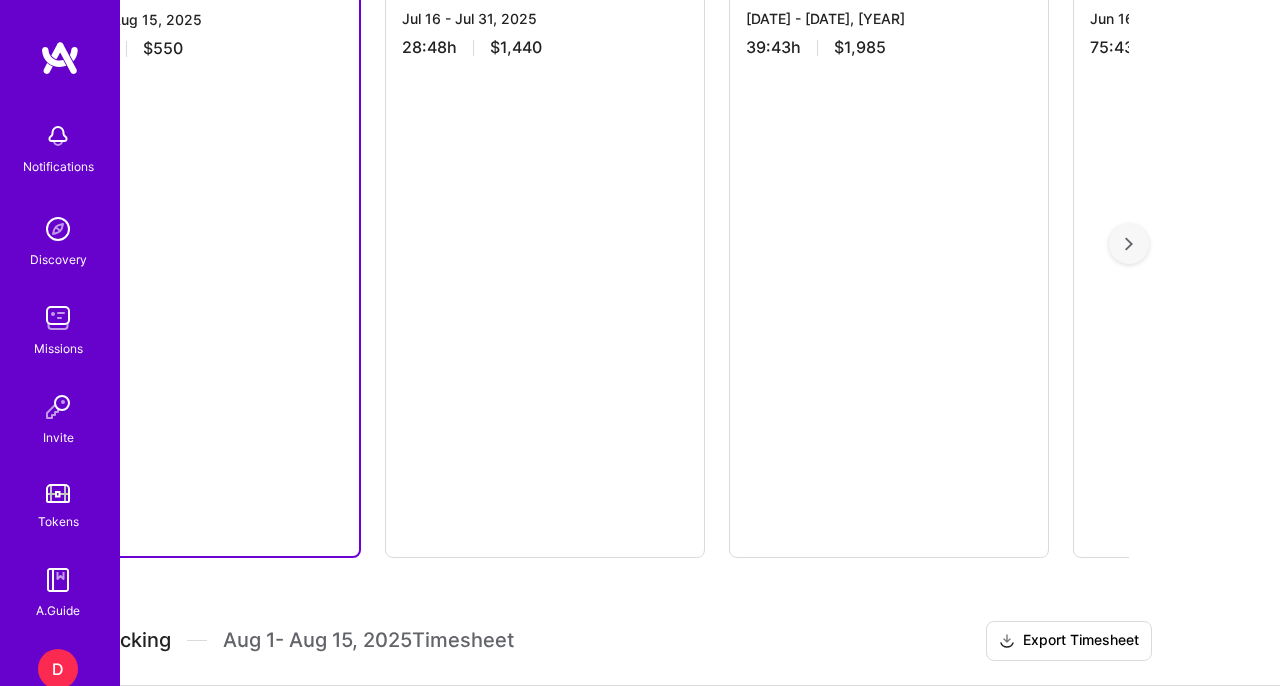 scroll, scrollTop: 606, scrollLeft: 104, axis: both 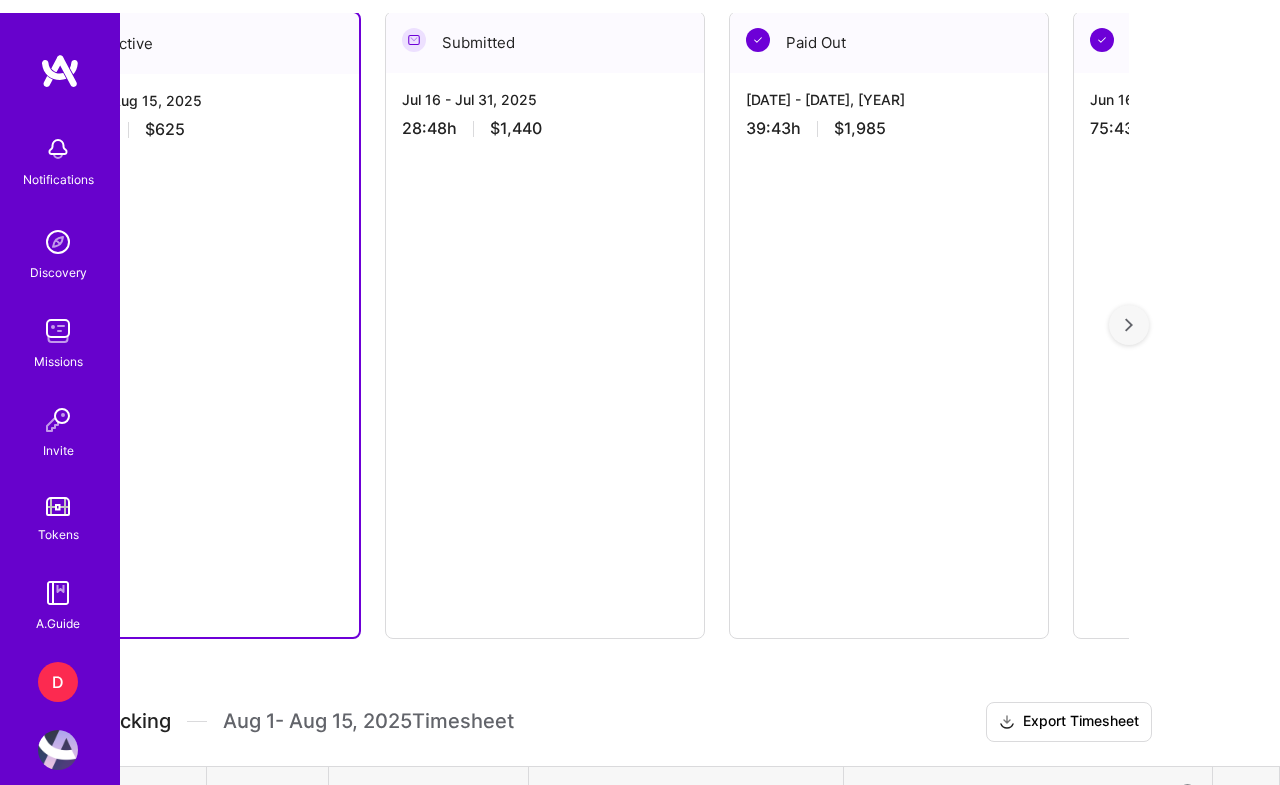 click 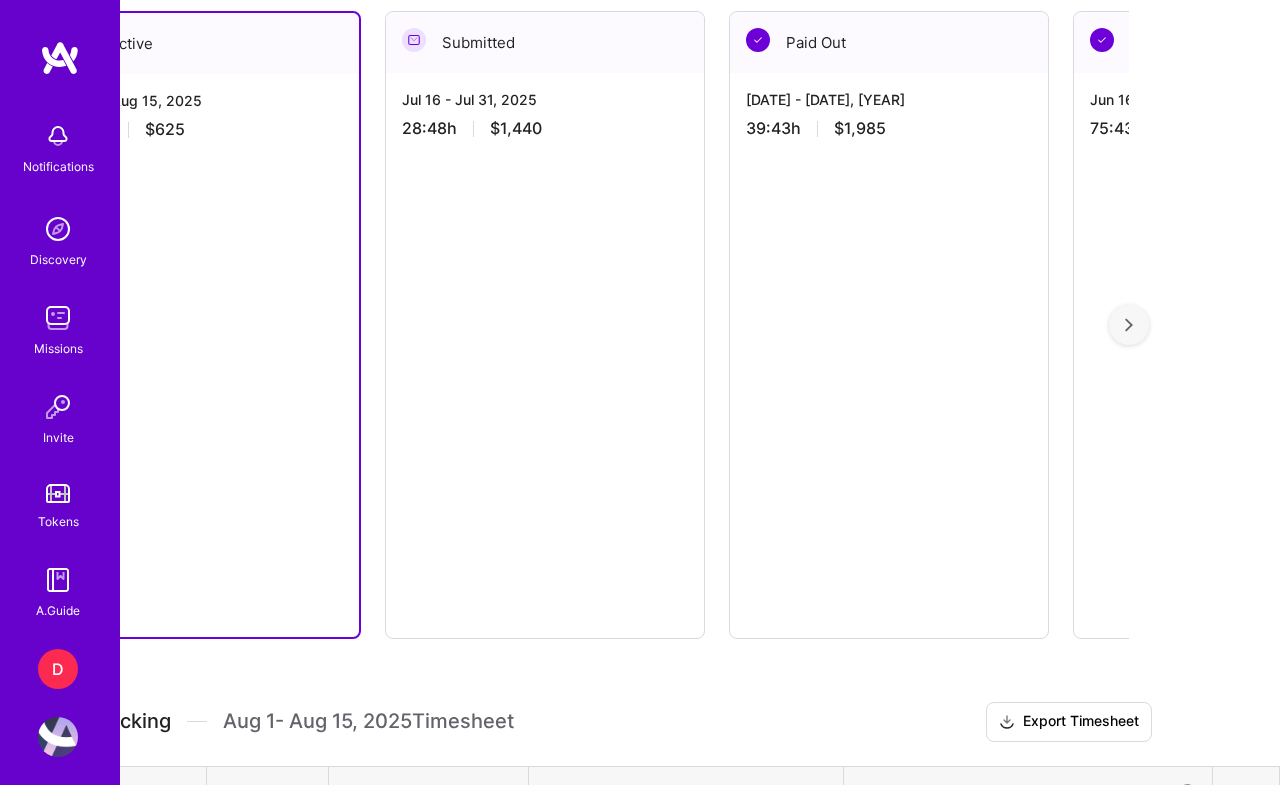 click on "Delete row" at bounding box center [1197, 1159] 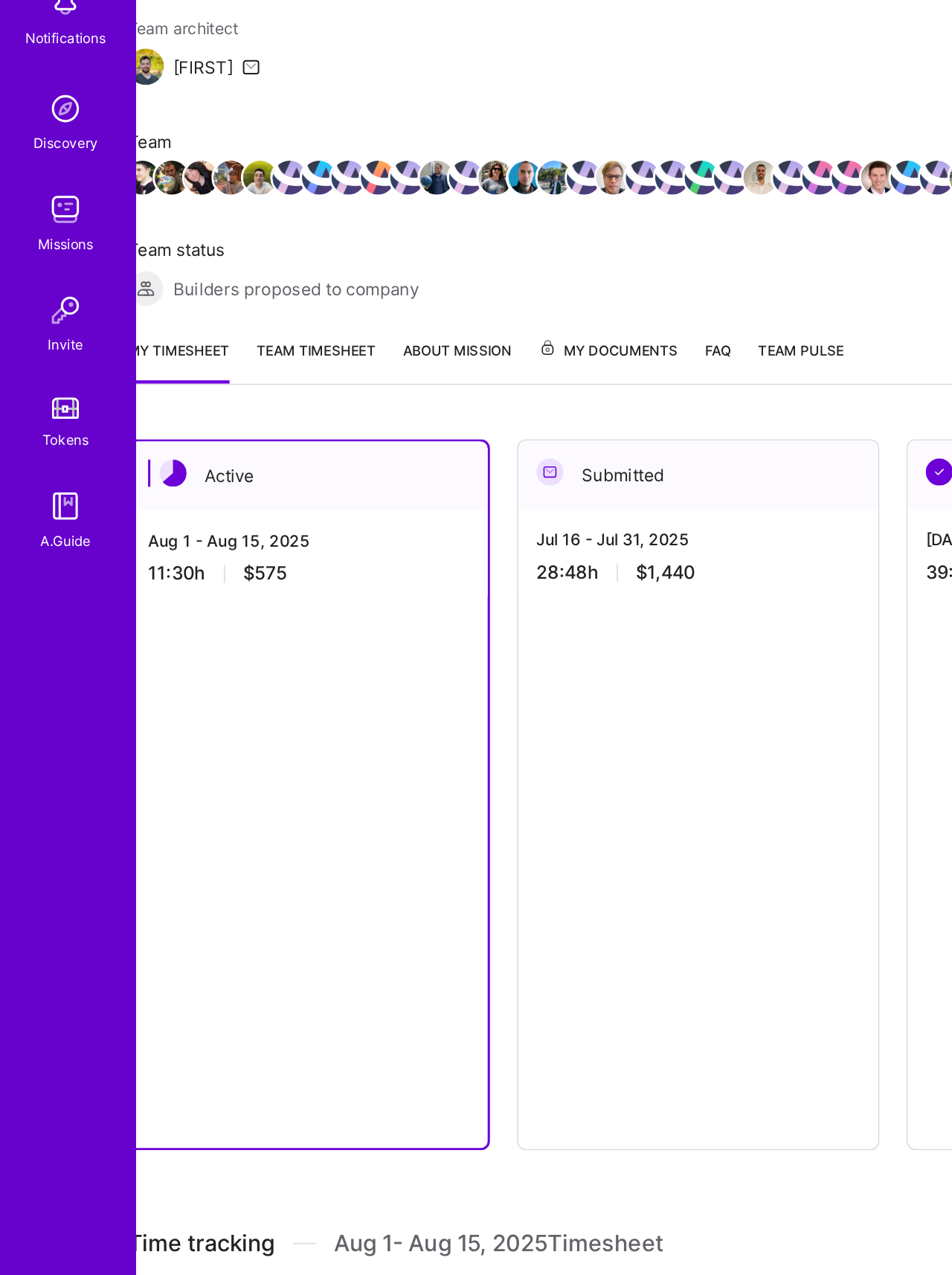 scroll, scrollTop: 32, scrollLeft: 0, axis: vertical 